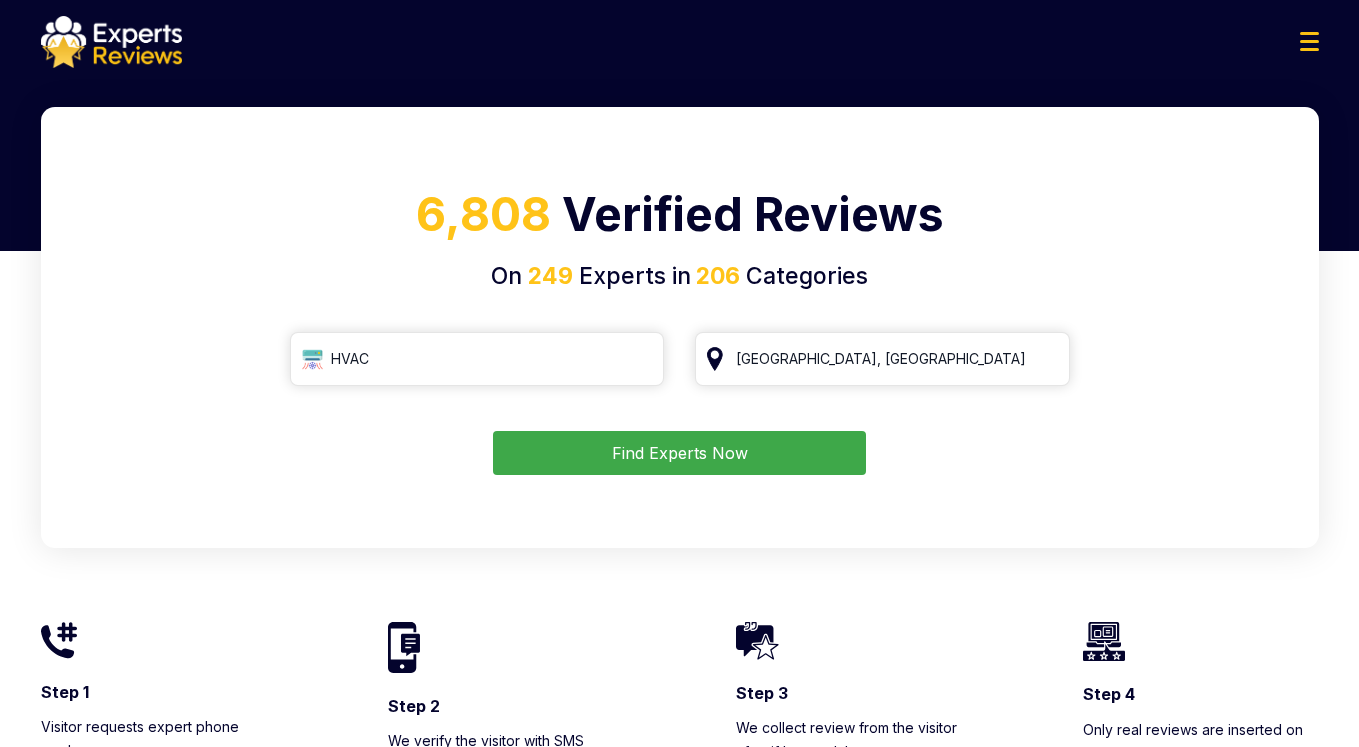 scroll, scrollTop: 0, scrollLeft: 0, axis: both 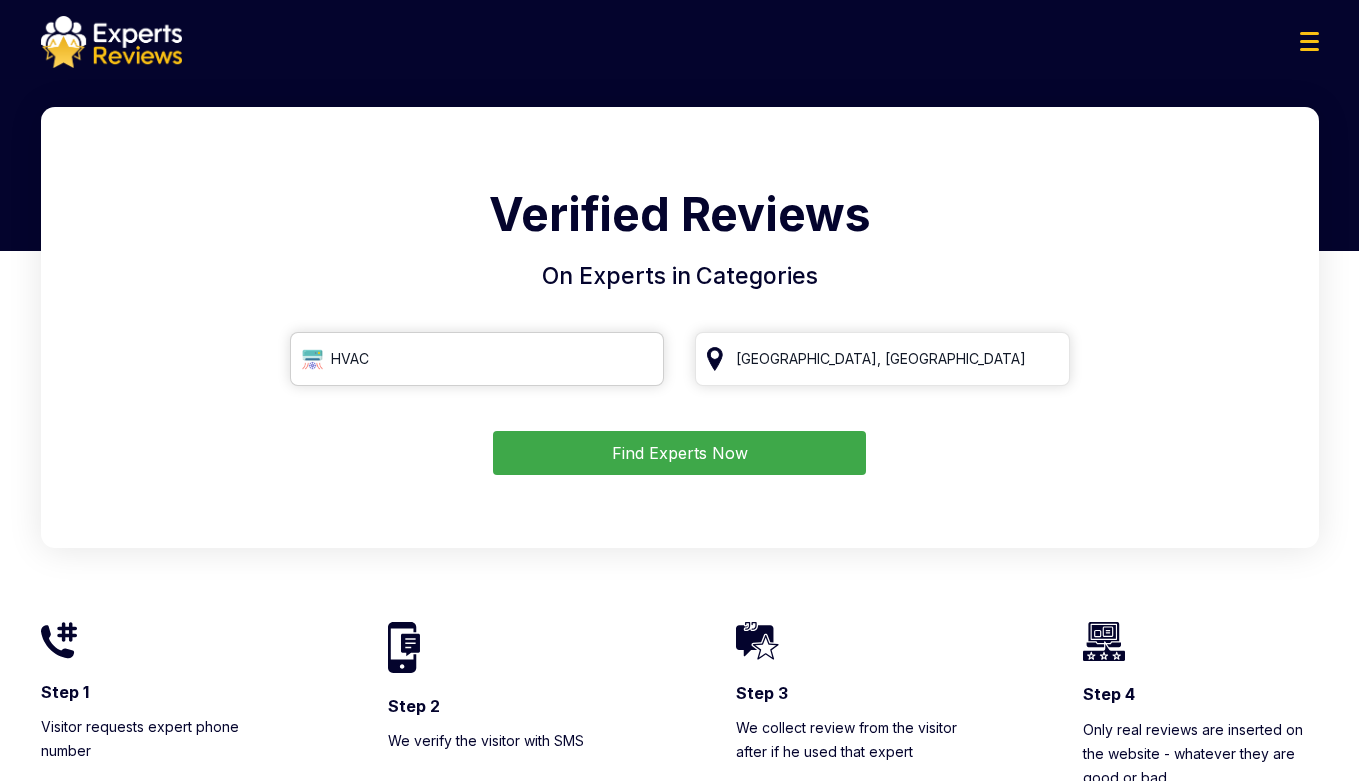 click on "HVAC" at bounding box center [477, 359] 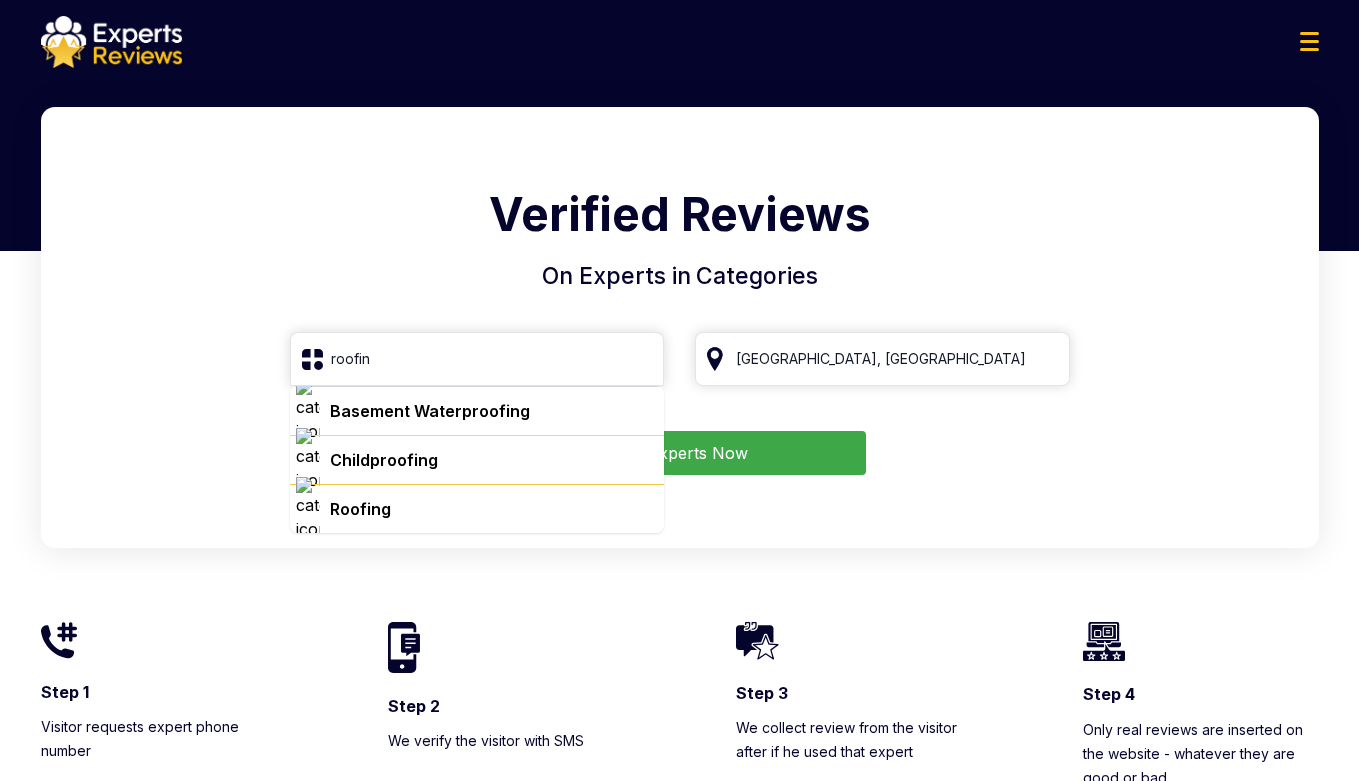 click on "Roofing" at bounding box center (477, 508) 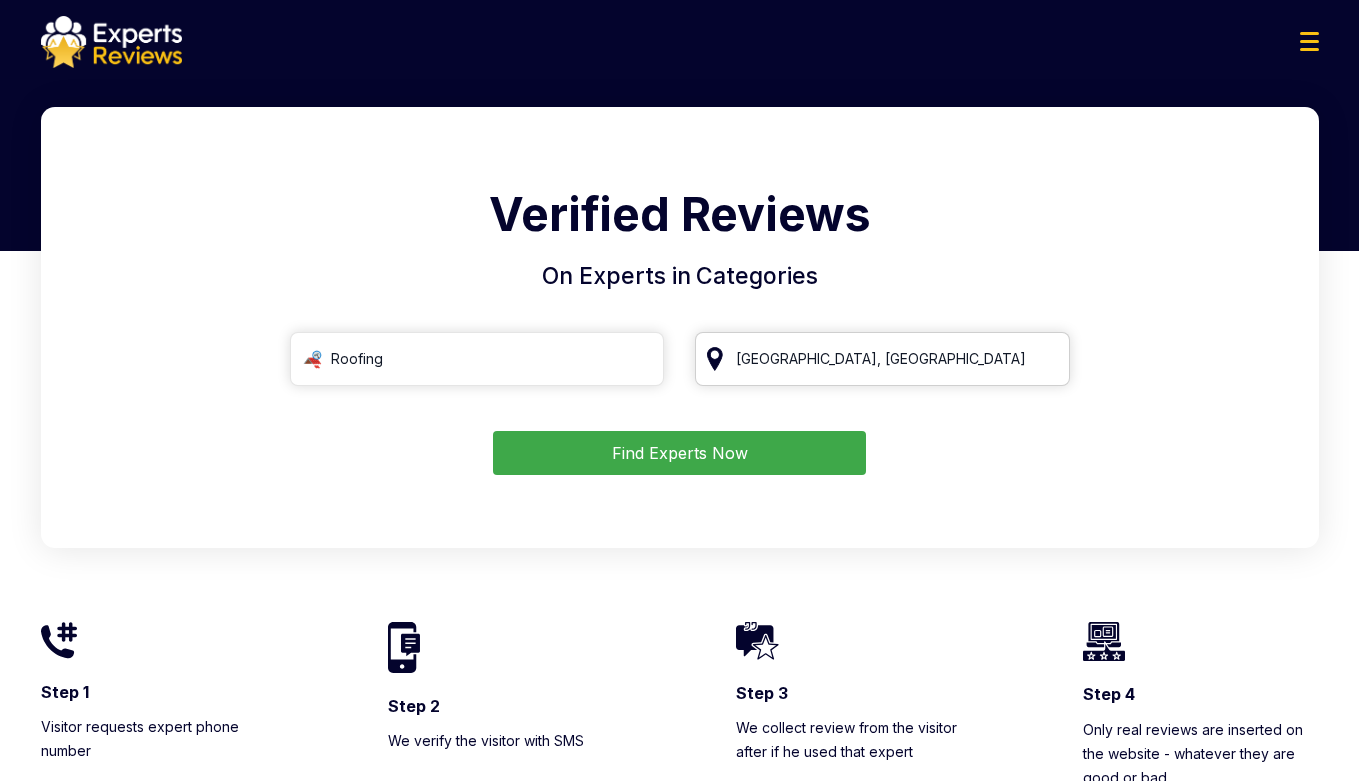 click on "San Francisco, CA" at bounding box center (882, 359) 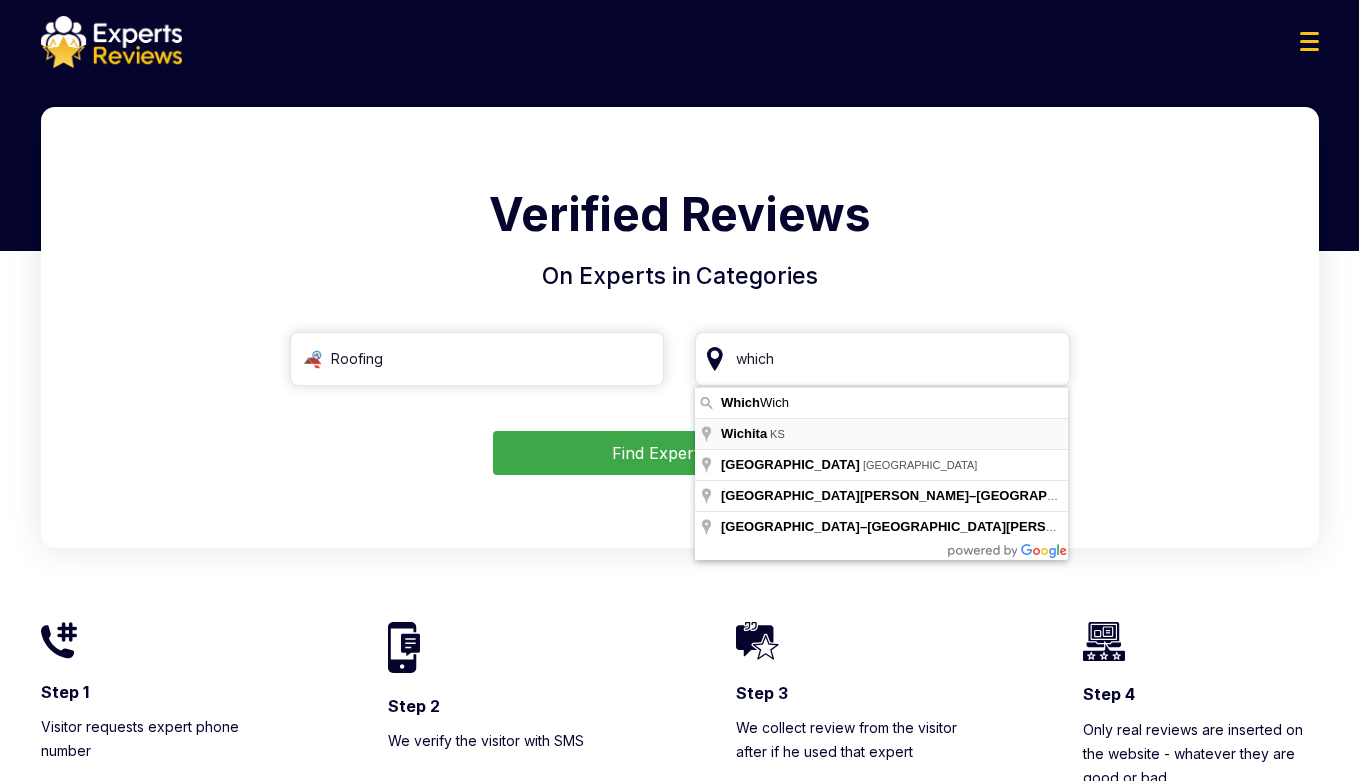 type on "Wichita, KS" 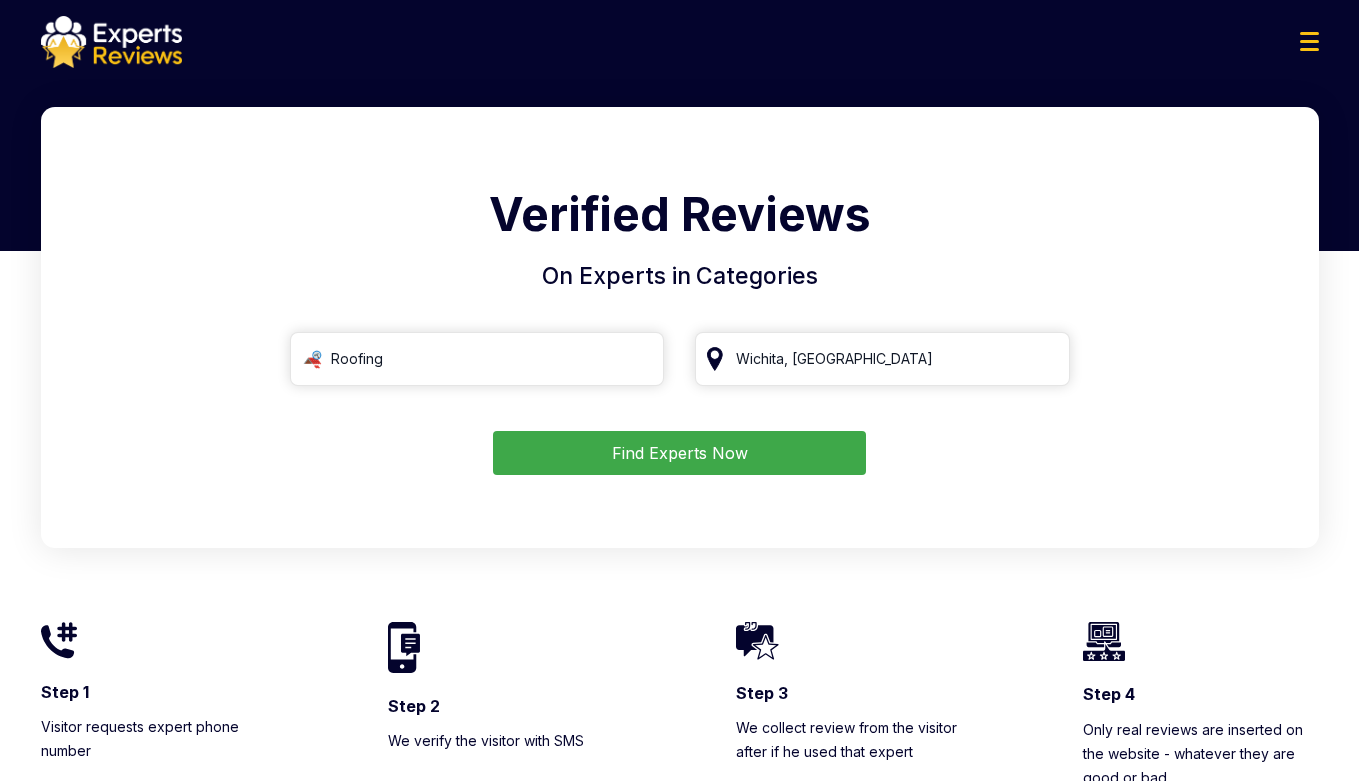 click on "Find Experts Now" at bounding box center [679, 453] 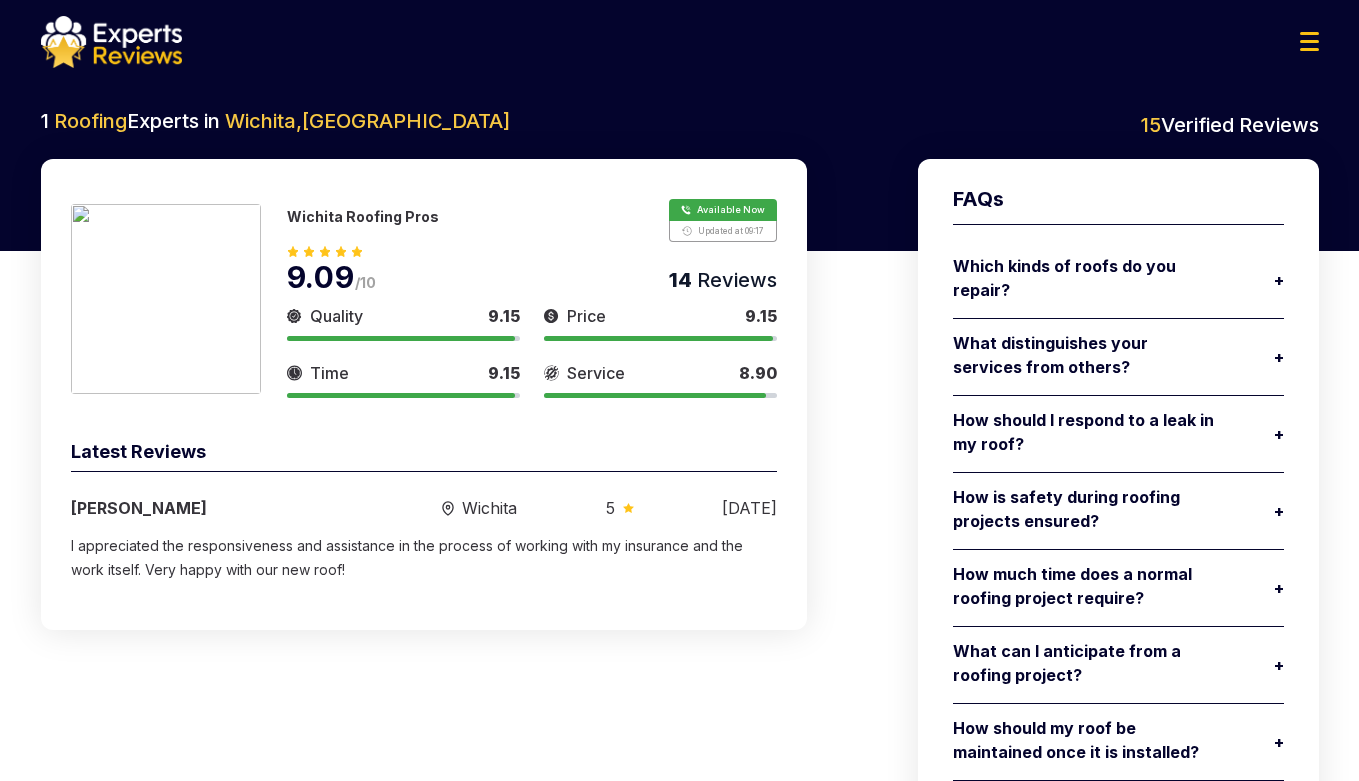 click at bounding box center [166, 299] 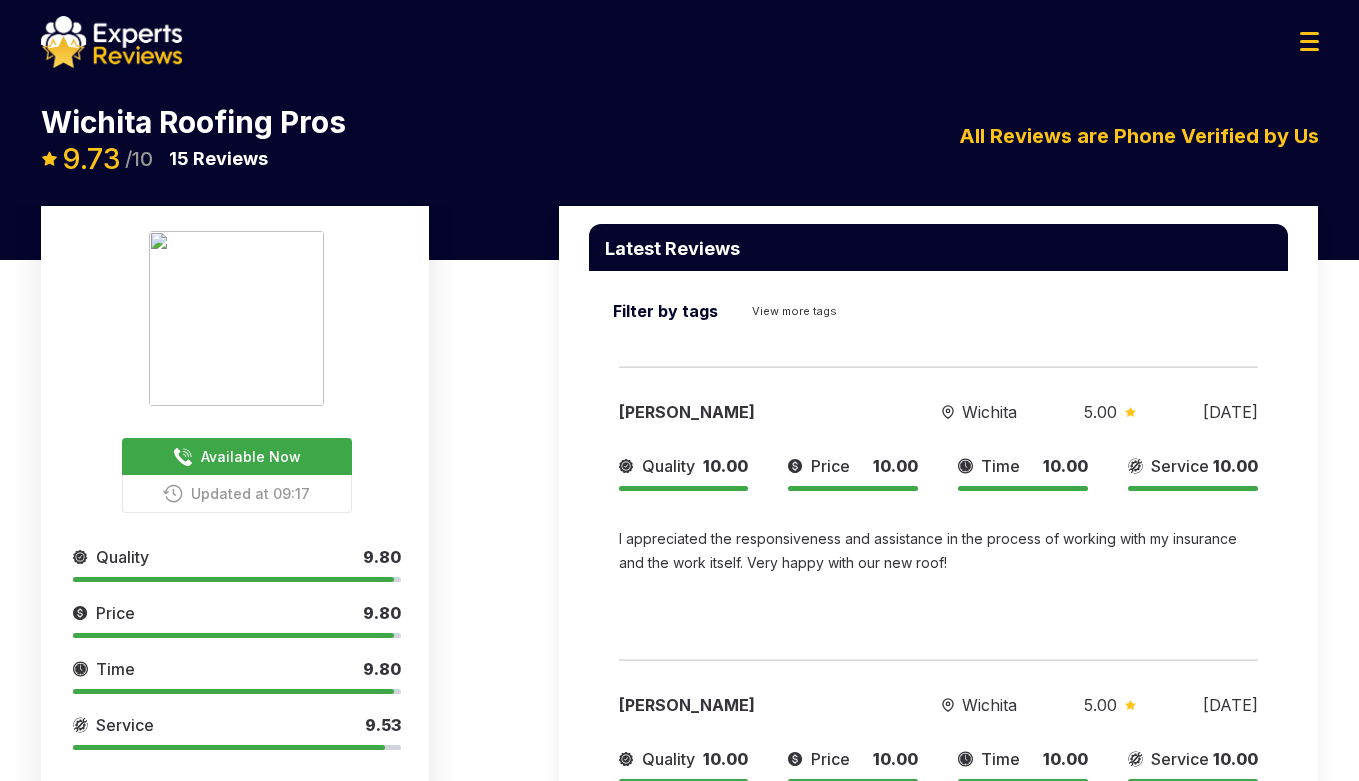 scroll, scrollTop: 0, scrollLeft: 0, axis: both 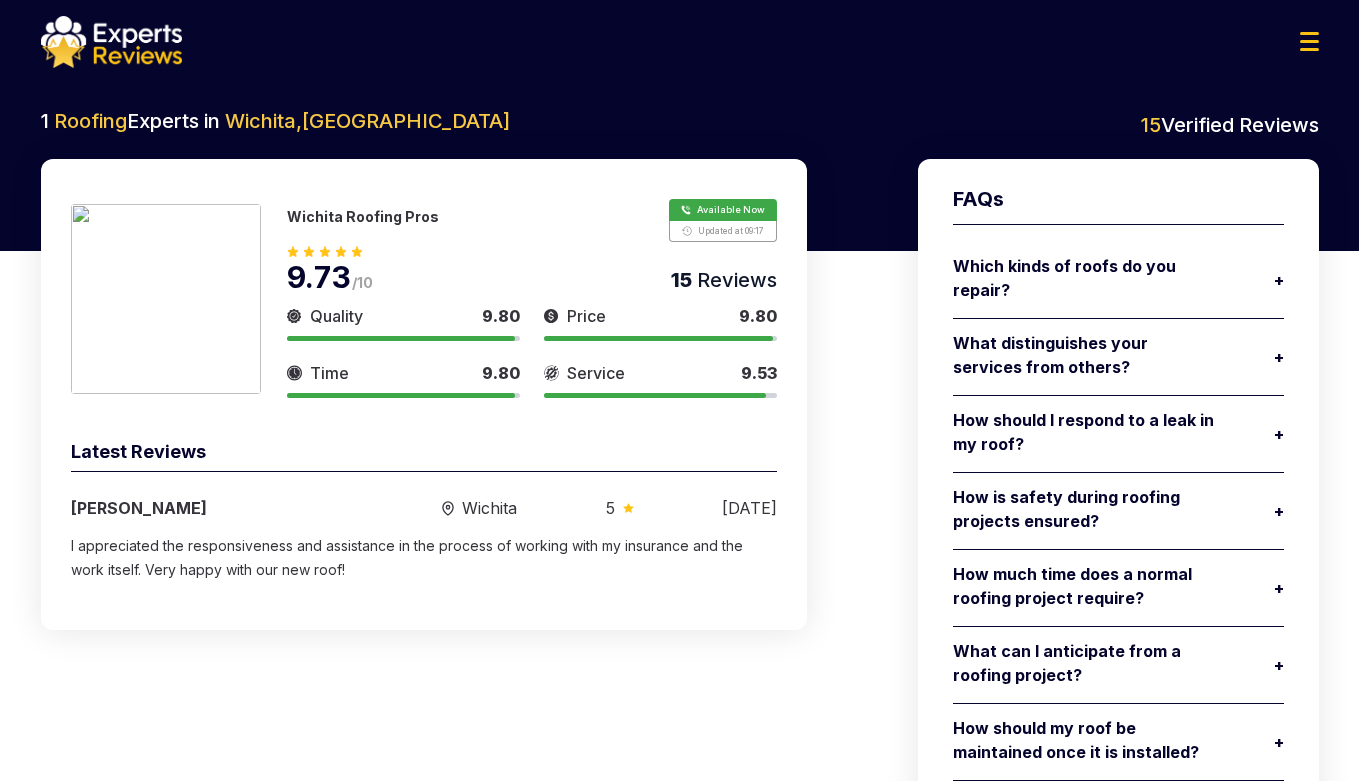 click at bounding box center (166, 299) 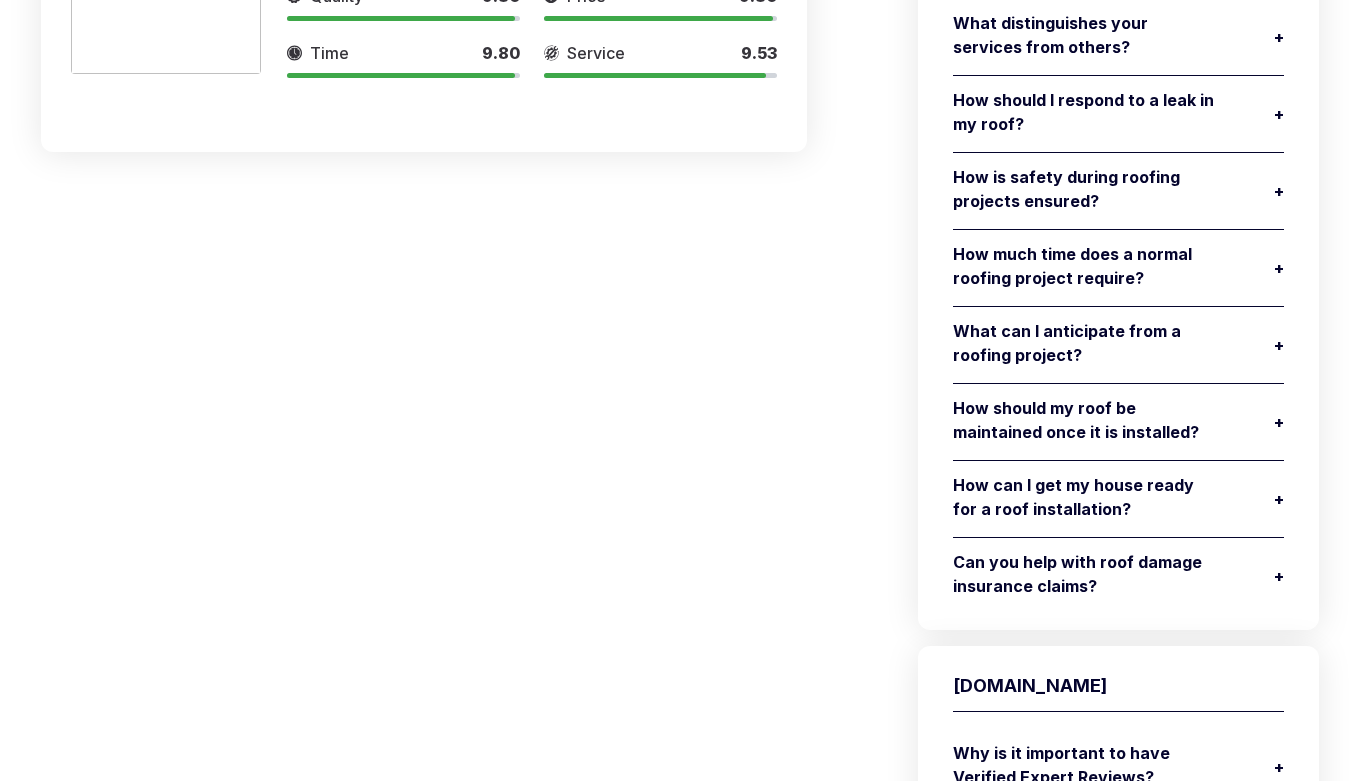 scroll, scrollTop: 0, scrollLeft: 0, axis: both 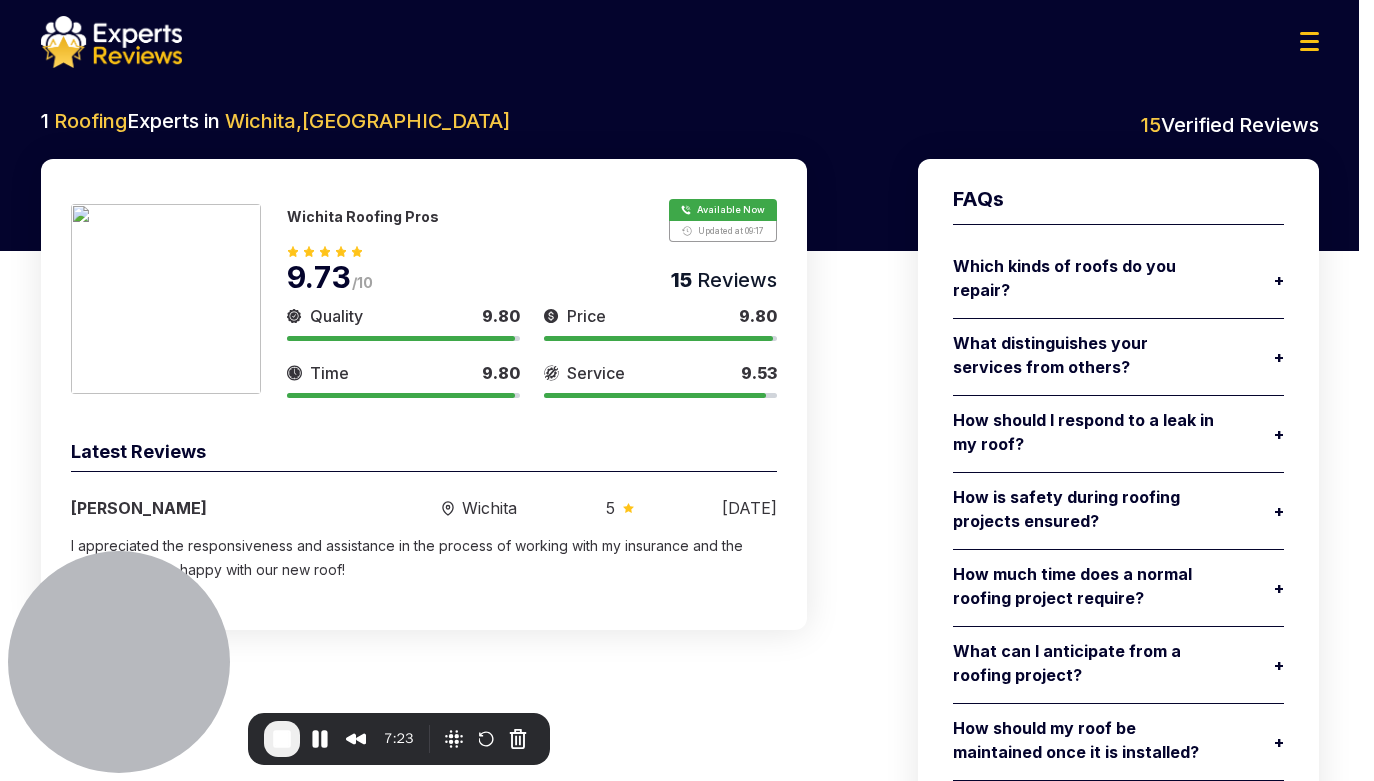 click on "Check your settings Loom needs access to your camera and microphone to record. Allow by adjusting your media settings in the URL bar. Do you wish to proceed anyway? Yes proceed" at bounding box center (687, 781) 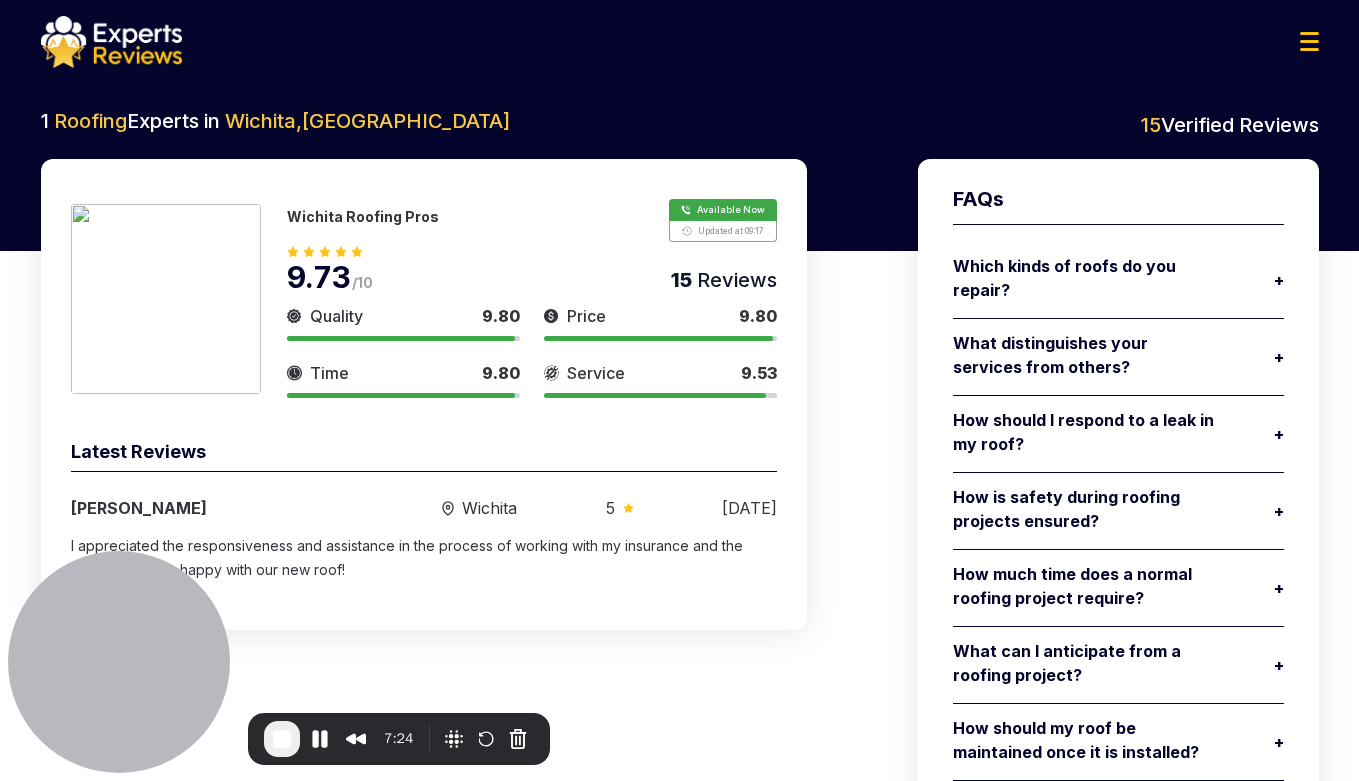 click at bounding box center (166, 299) 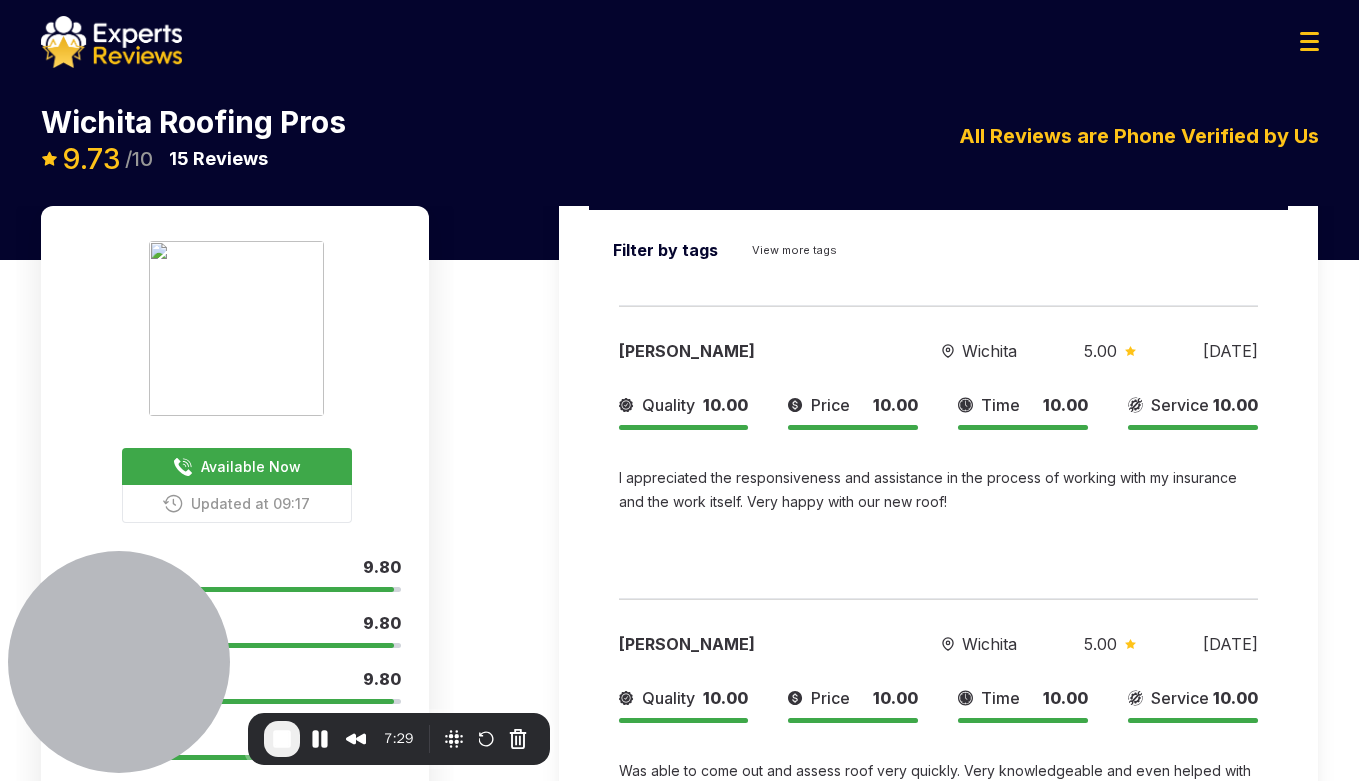 scroll, scrollTop: 120, scrollLeft: 0, axis: vertical 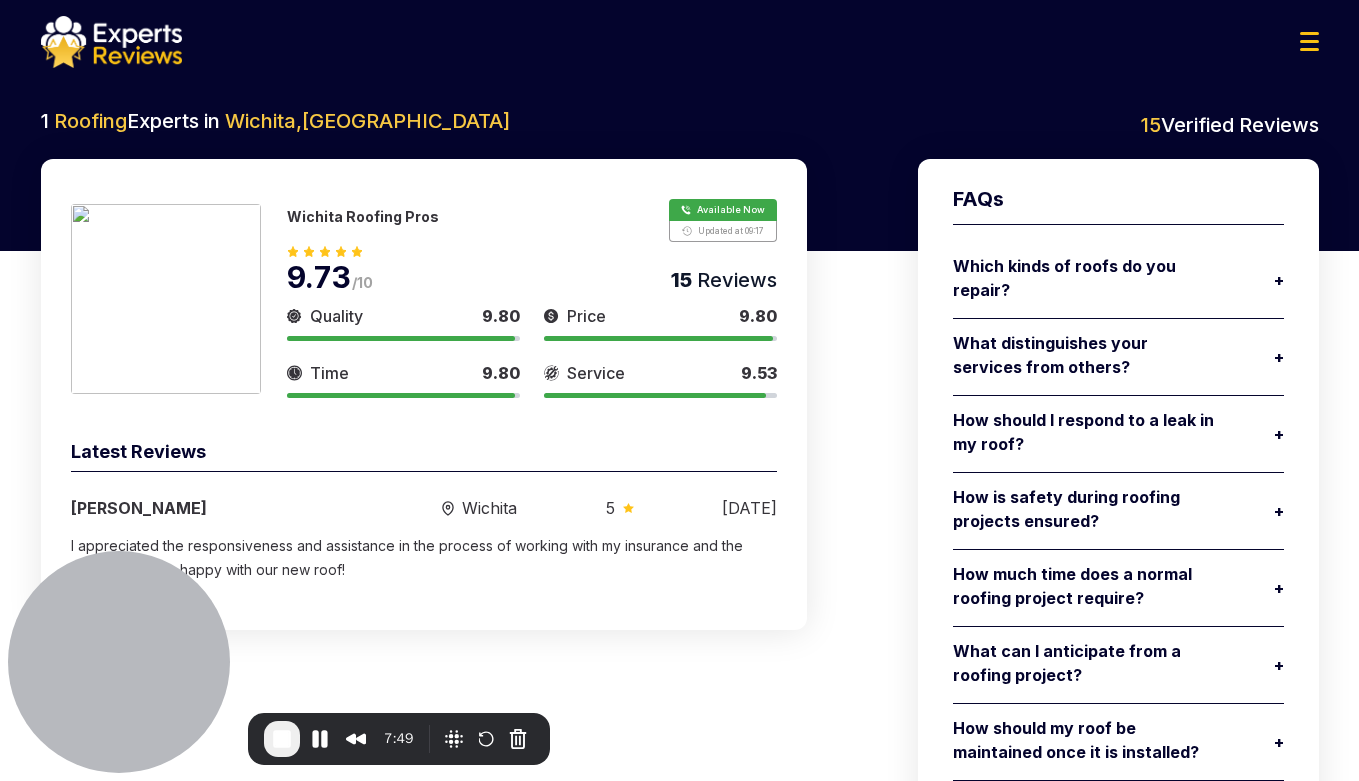 drag, startPoint x: 165, startPoint y: 244, endPoint x: 229, endPoint y: 506, distance: 269.70355 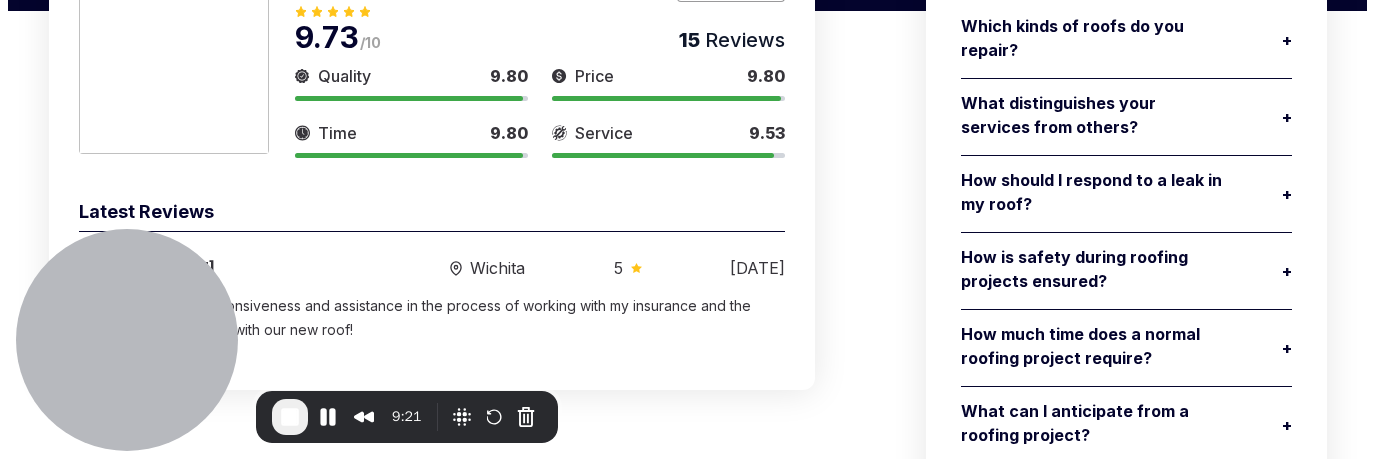 scroll, scrollTop: 0, scrollLeft: 0, axis: both 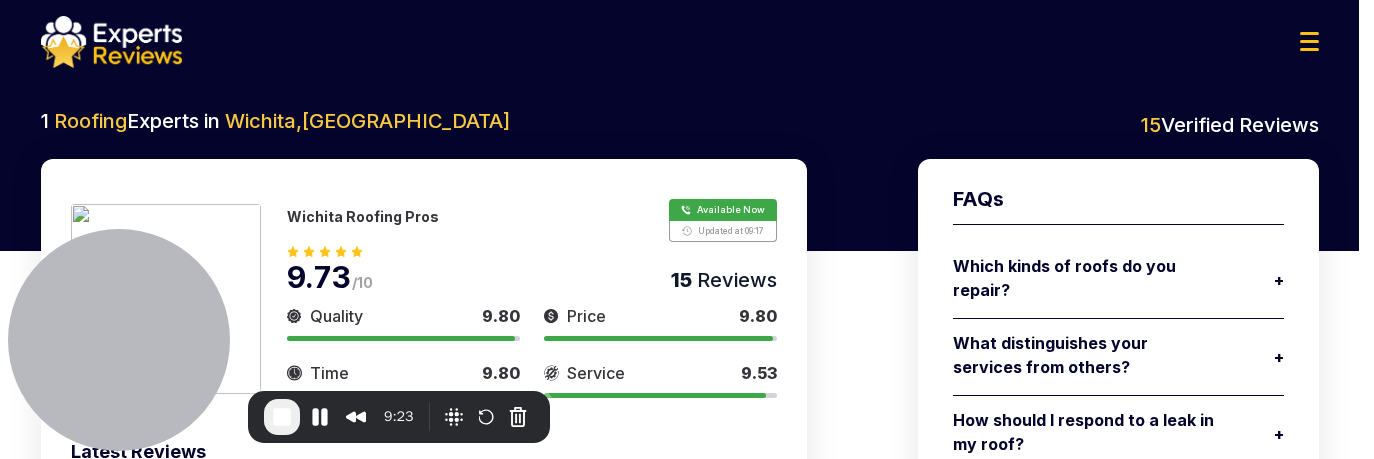 click at bounding box center (165, 488) 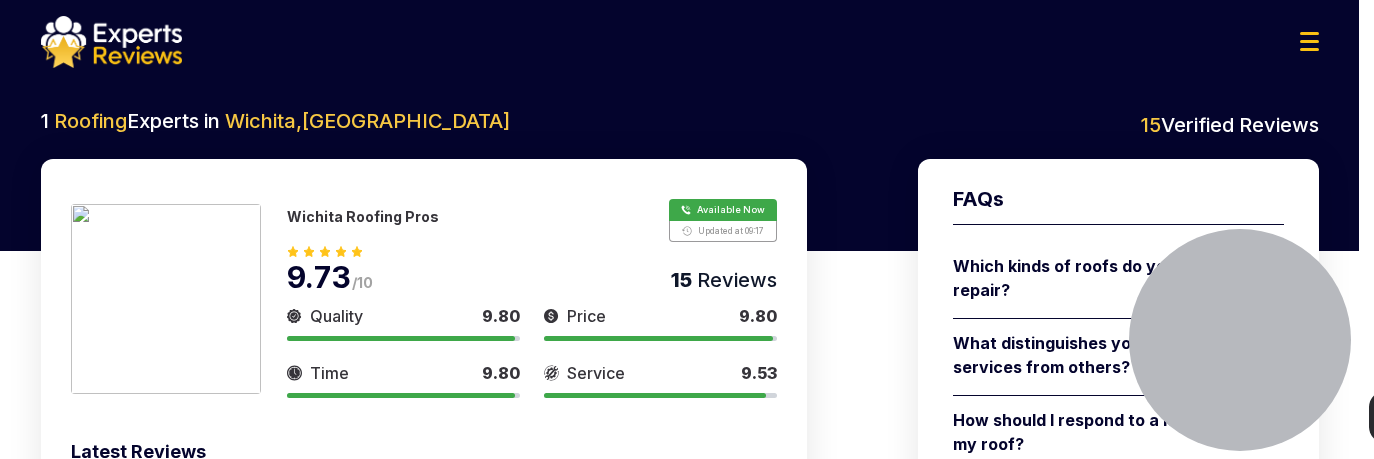 click at bounding box center [165, 488] 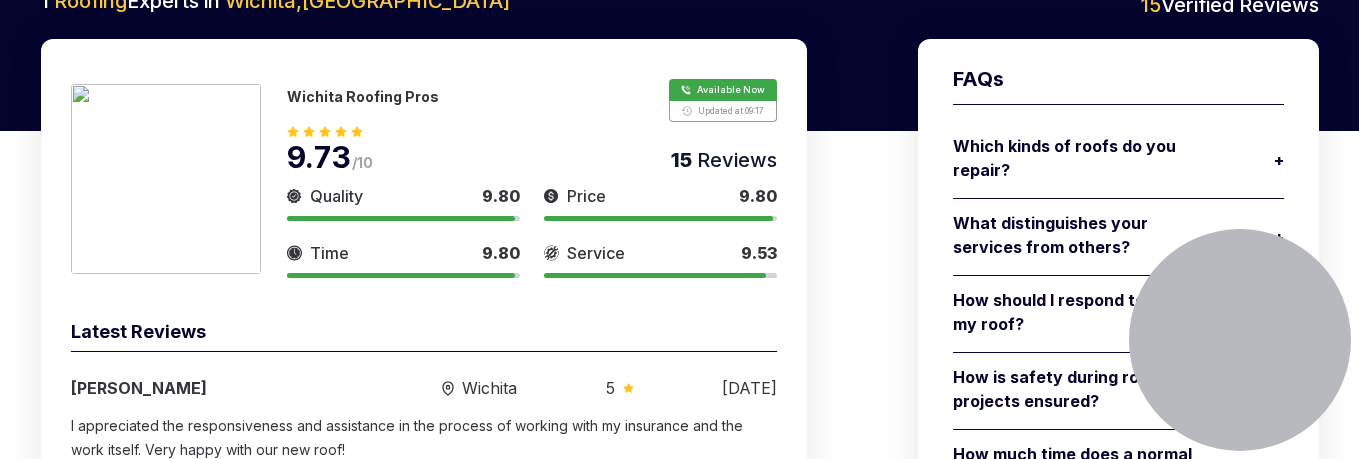 scroll, scrollTop: 0, scrollLeft: 0, axis: both 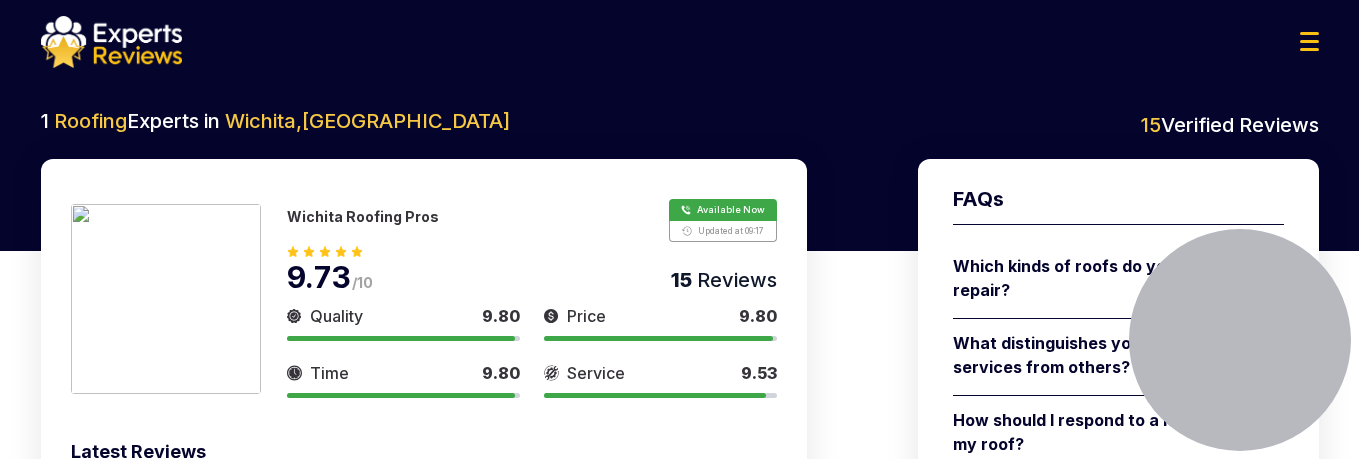 click at bounding box center (166, 299) 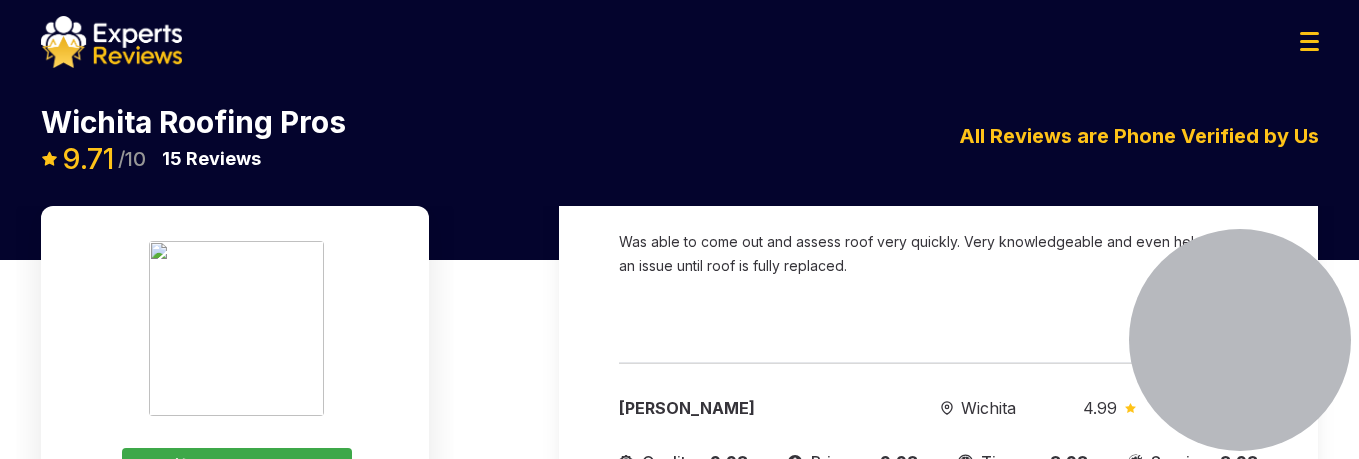 scroll, scrollTop: 0, scrollLeft: 0, axis: both 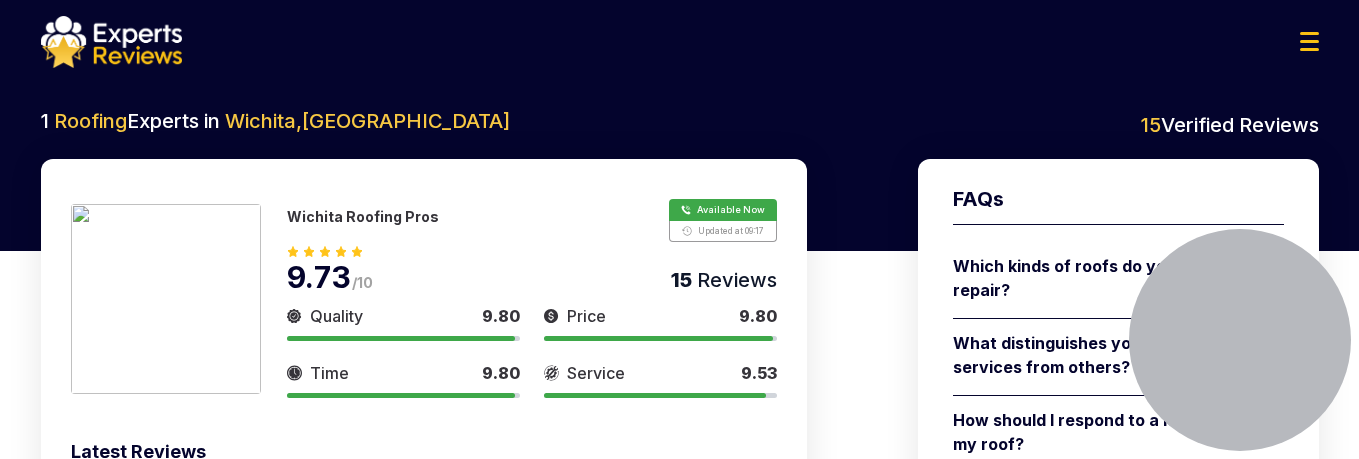 click at bounding box center [166, 299] 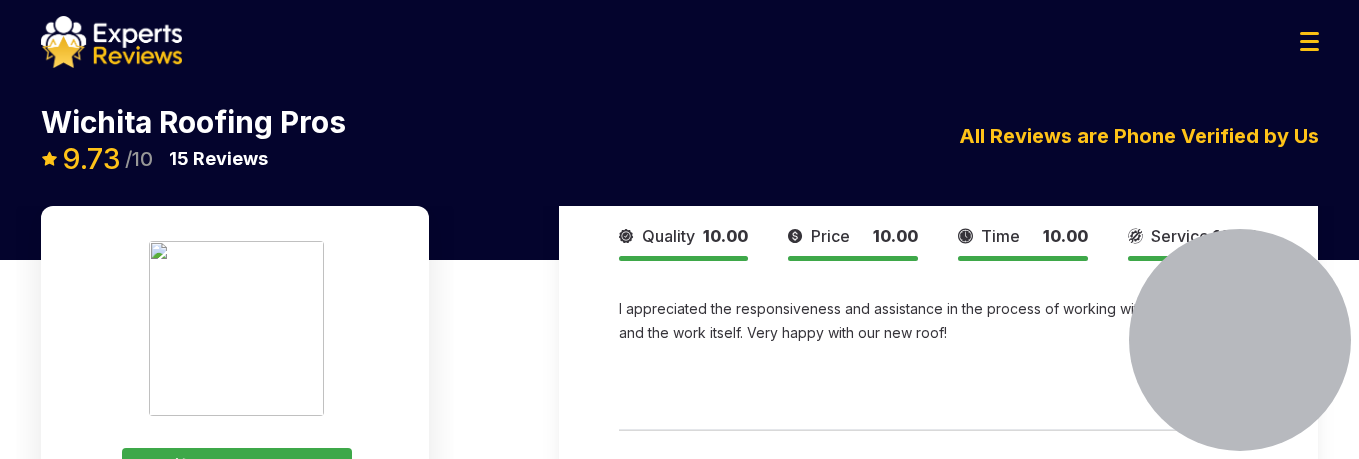 scroll, scrollTop: 0, scrollLeft: 0, axis: both 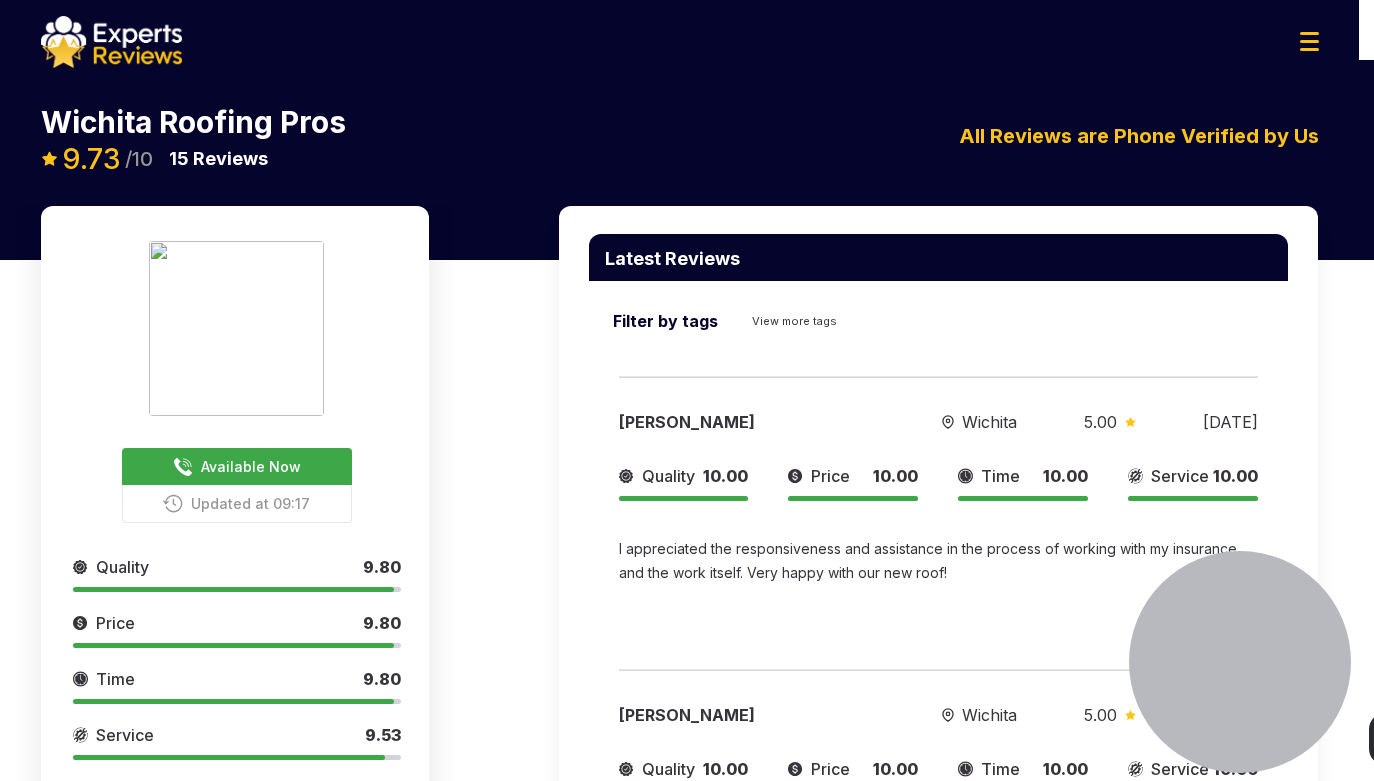 click at bounding box center [165, 810] 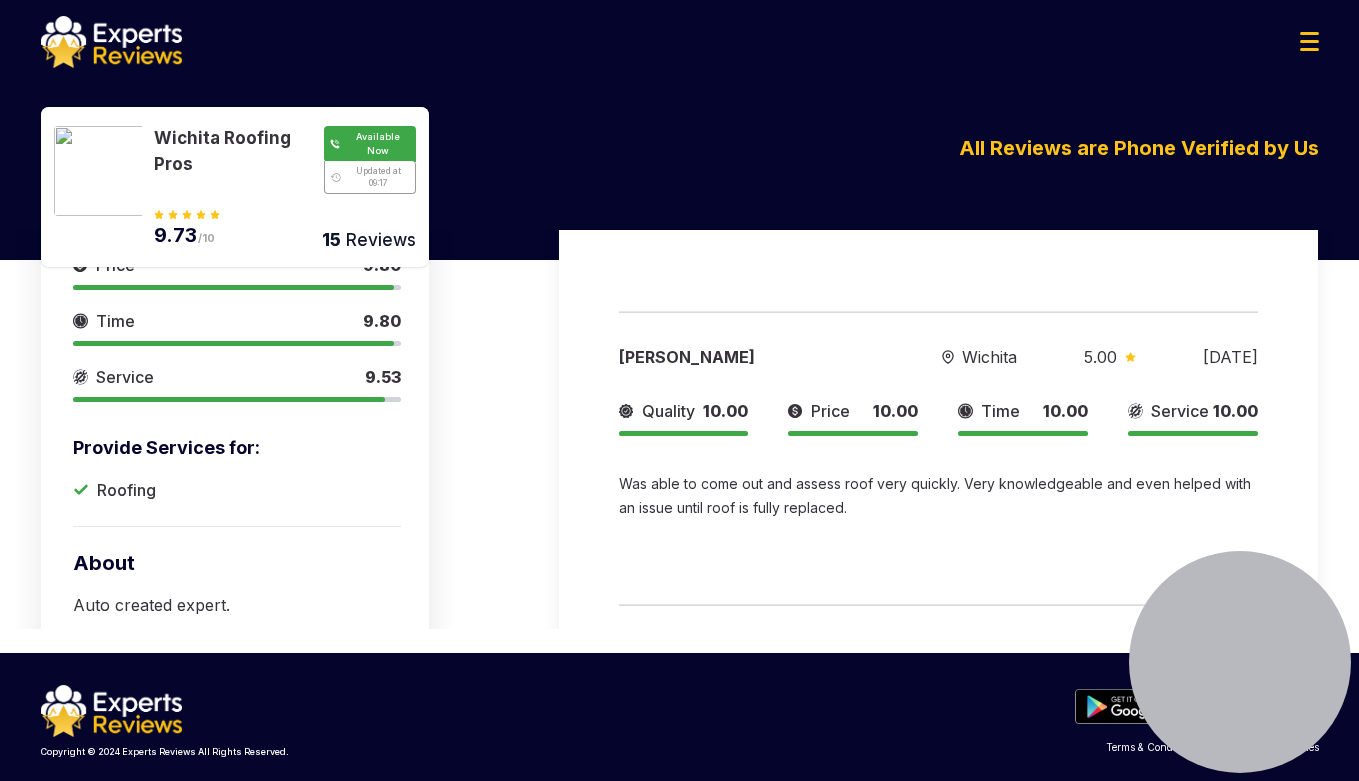 scroll, scrollTop: 0, scrollLeft: 0, axis: both 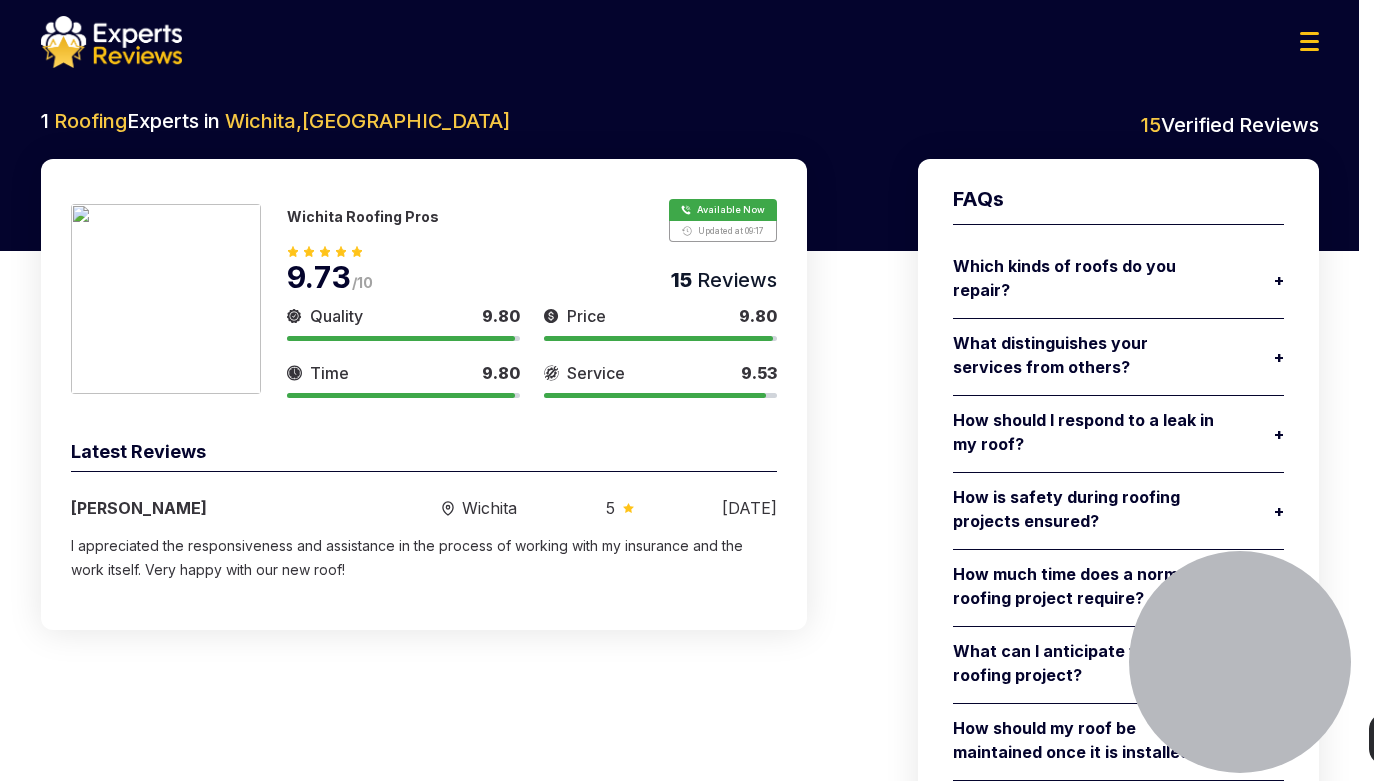 click at bounding box center (165, 810) 